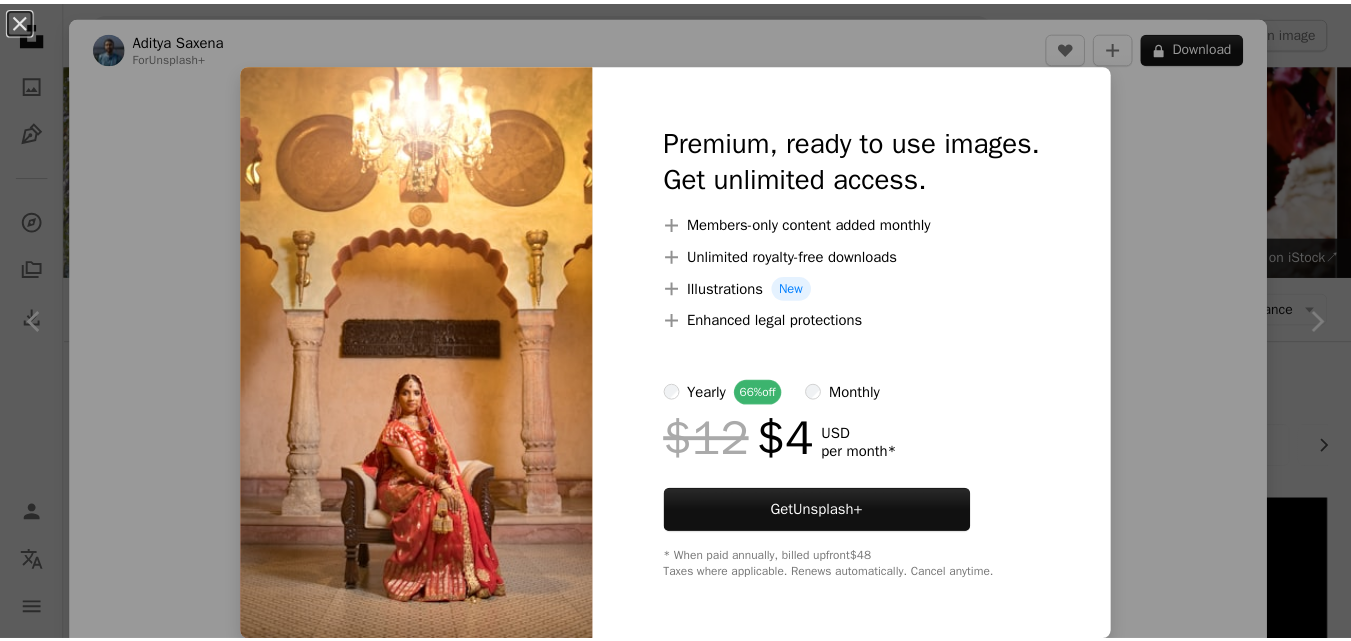 scroll, scrollTop: 3300, scrollLeft: 0, axis: vertical 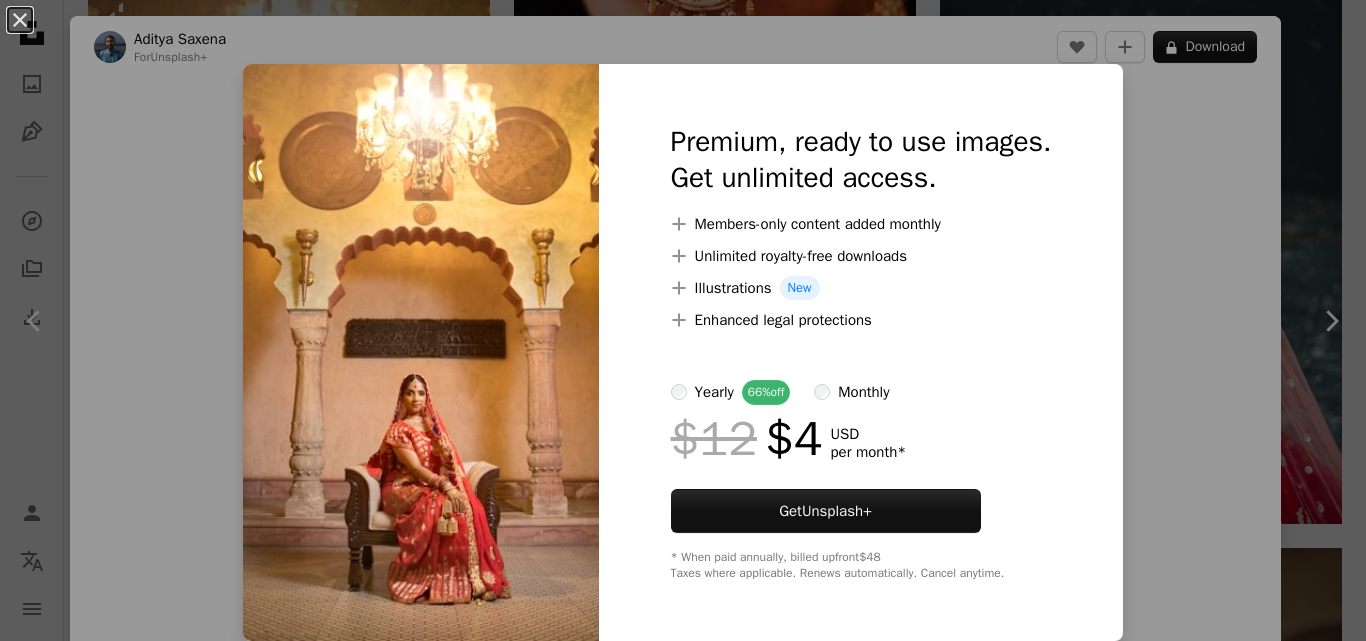 click on "An X shape Premium, ready to use images. Get unlimited access. A plus sign Members-only content added monthly A plus sign Unlimited royalty-free downloads A plus sign Illustrations  New A plus sign Enhanced legal protections yearly 66%  off monthly $12   $4 USD per month * Get  Unsplash+ * When paid annually, billed upfront  $48 Taxes where applicable. Renews automatically. Cancel anytime." at bounding box center (683, 320) 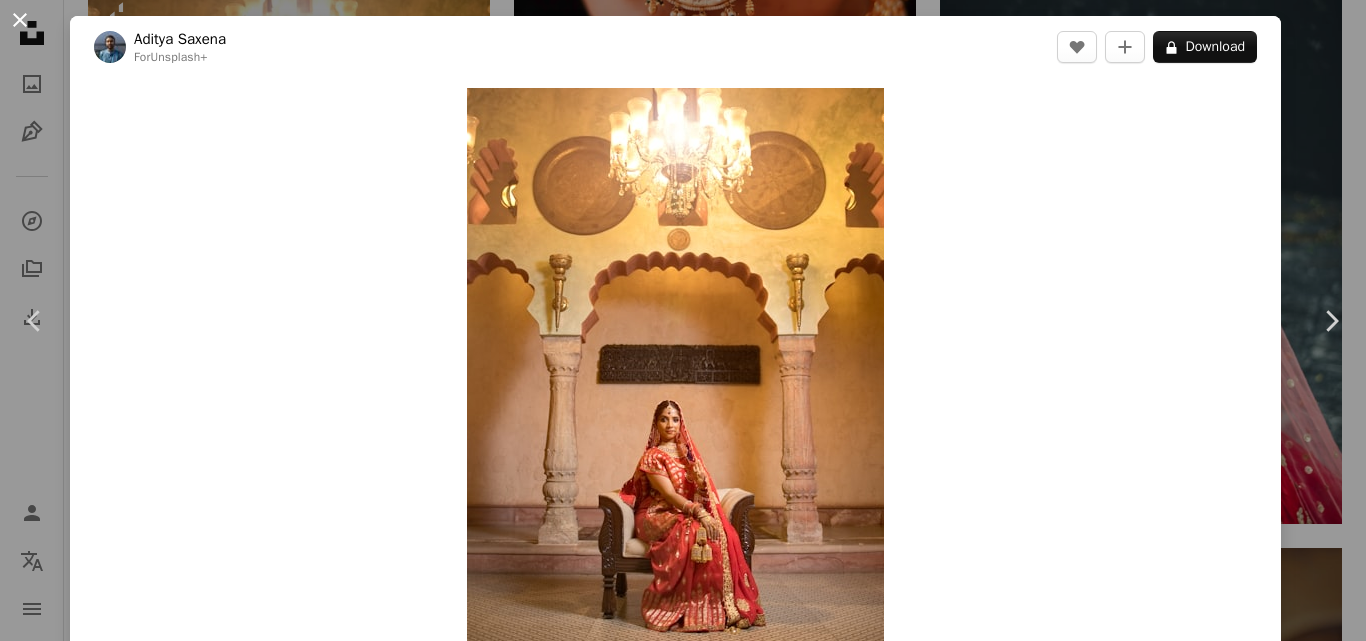 click on "An X shape" at bounding box center [20, 20] 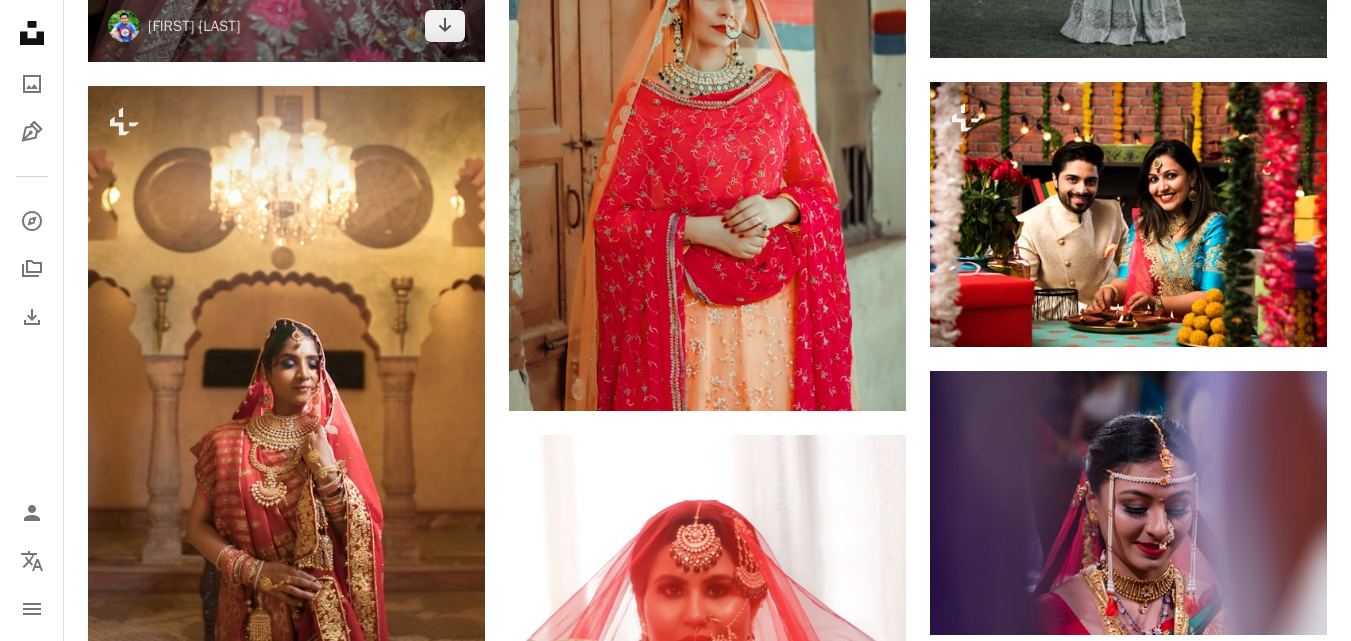 scroll, scrollTop: 5300, scrollLeft: 0, axis: vertical 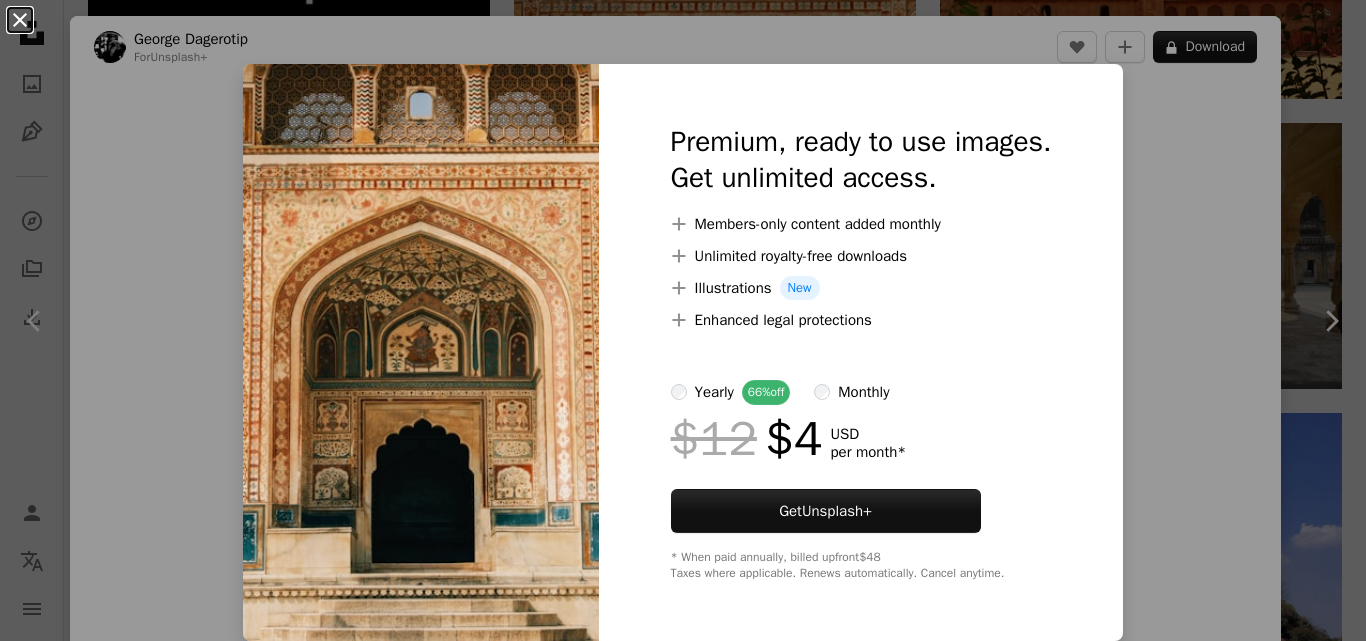 click on "An X shape" at bounding box center (20, 20) 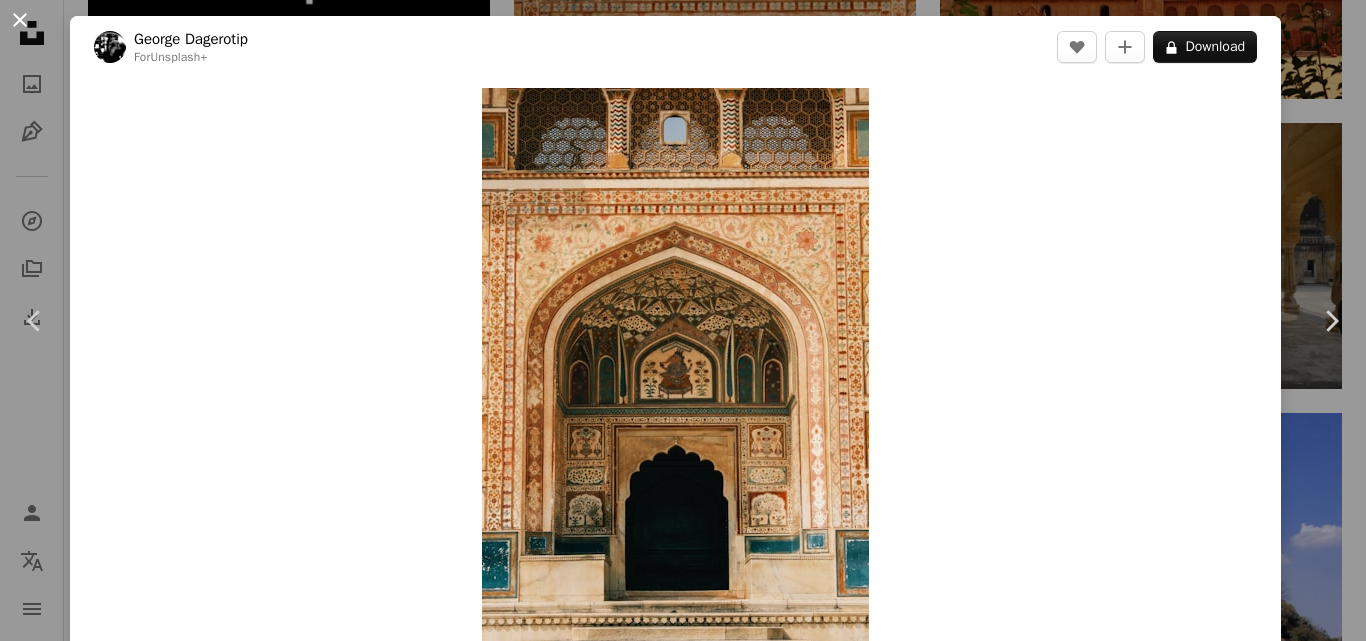 click on "An X shape" at bounding box center (20, 20) 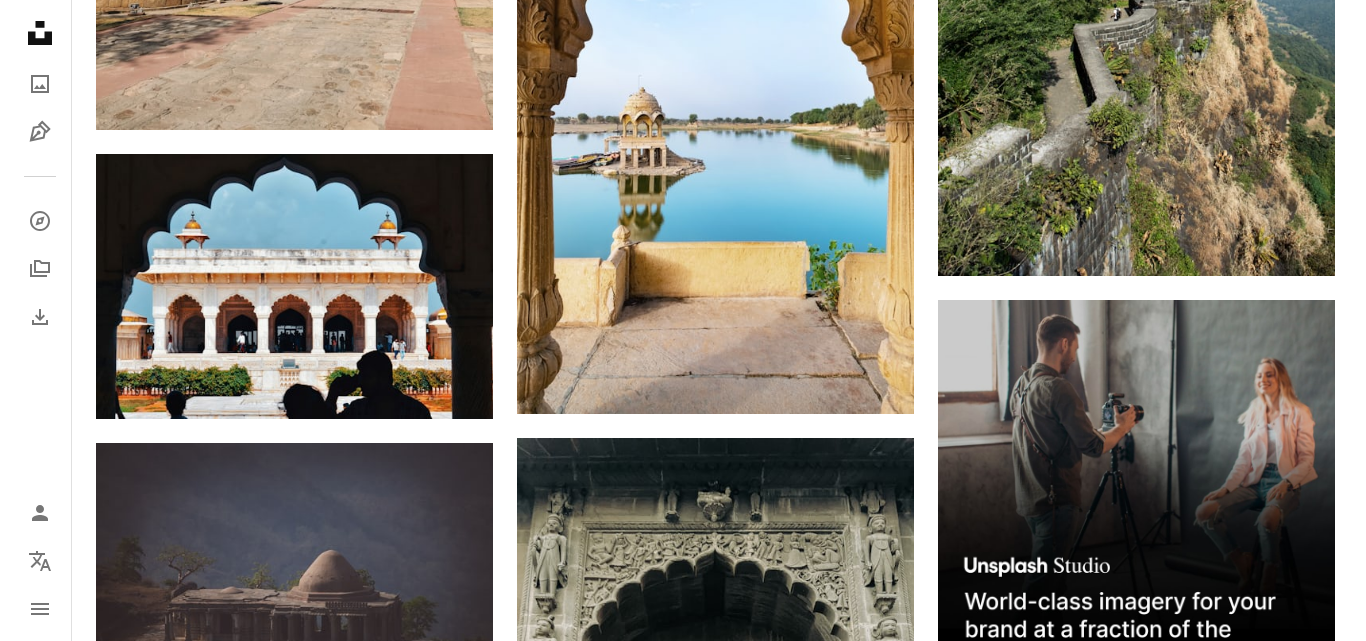 scroll, scrollTop: 7800, scrollLeft: 0, axis: vertical 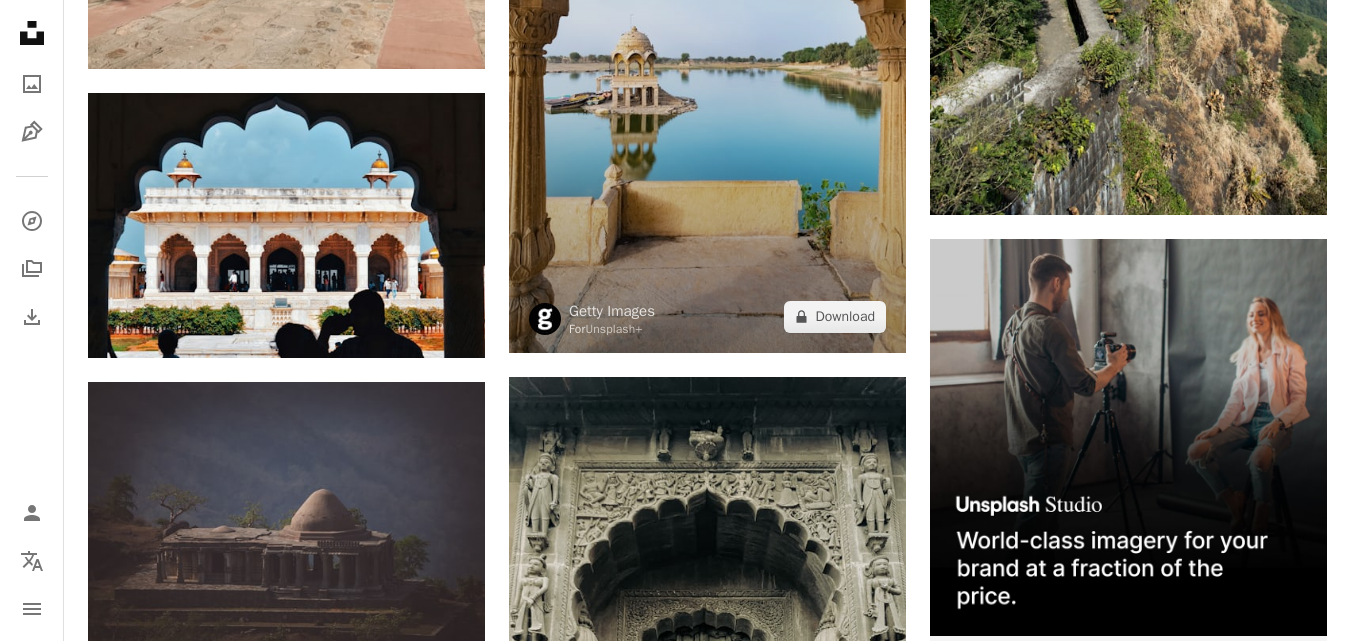 click at bounding box center [707, 55] 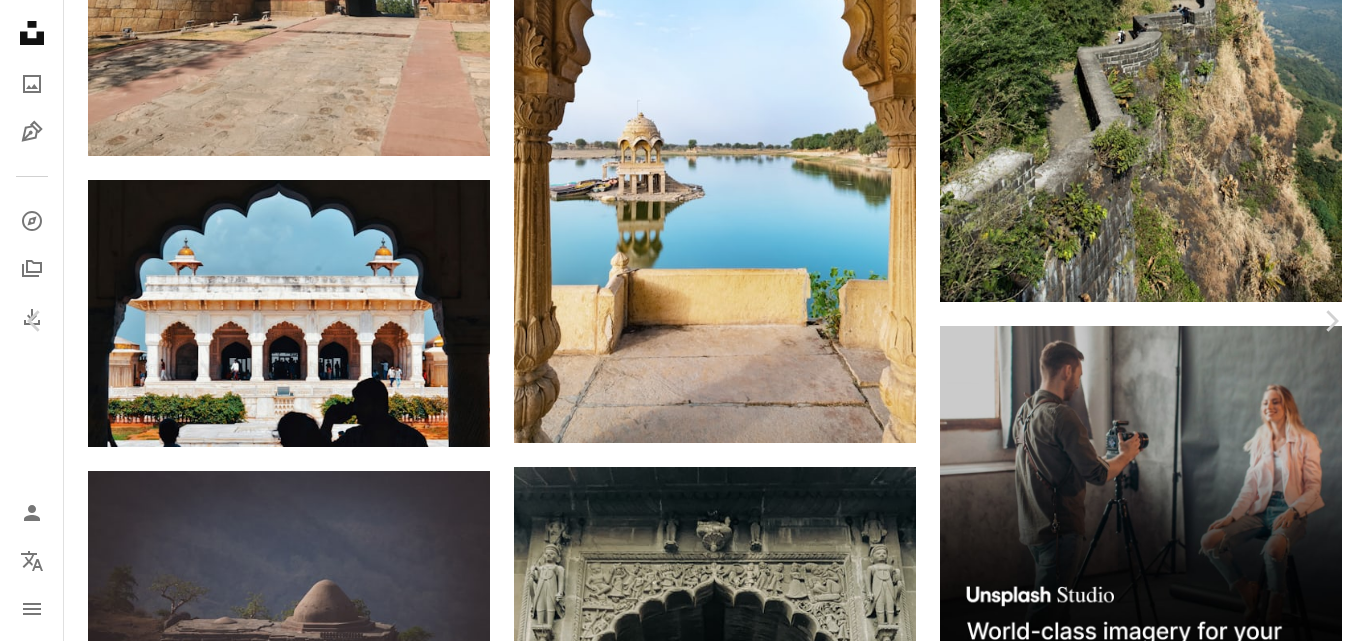 click on "An X shape" at bounding box center (20, 20) 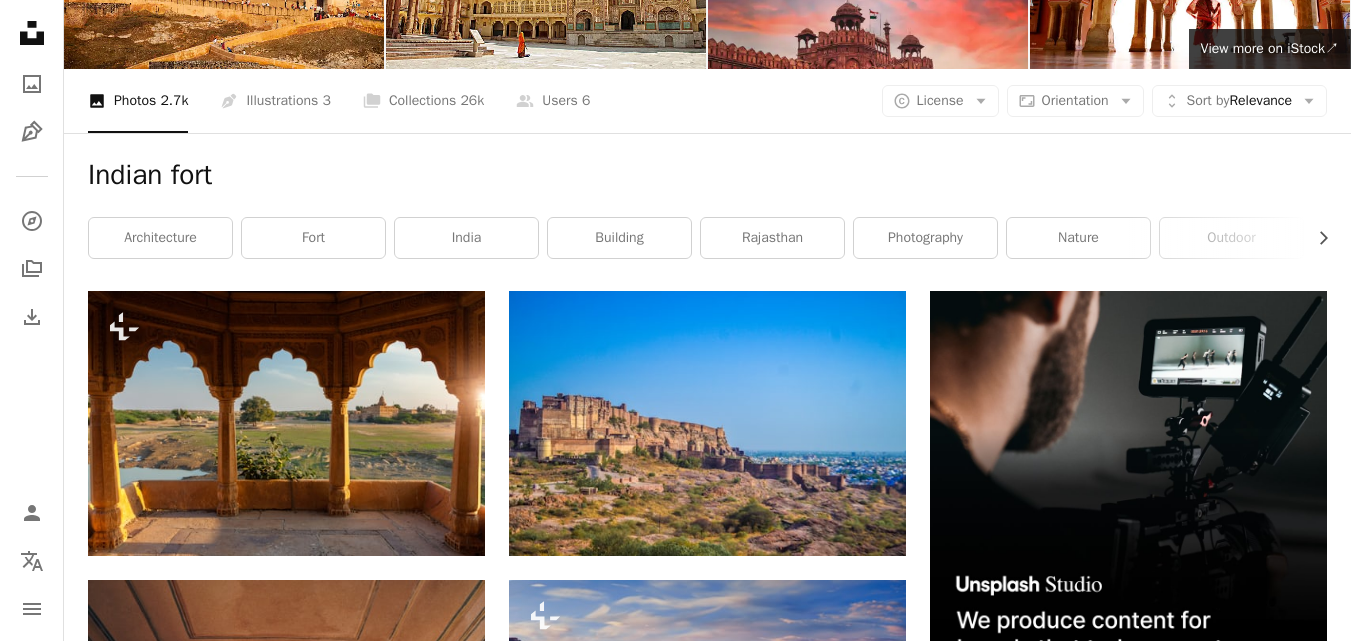 scroll, scrollTop: 0, scrollLeft: 0, axis: both 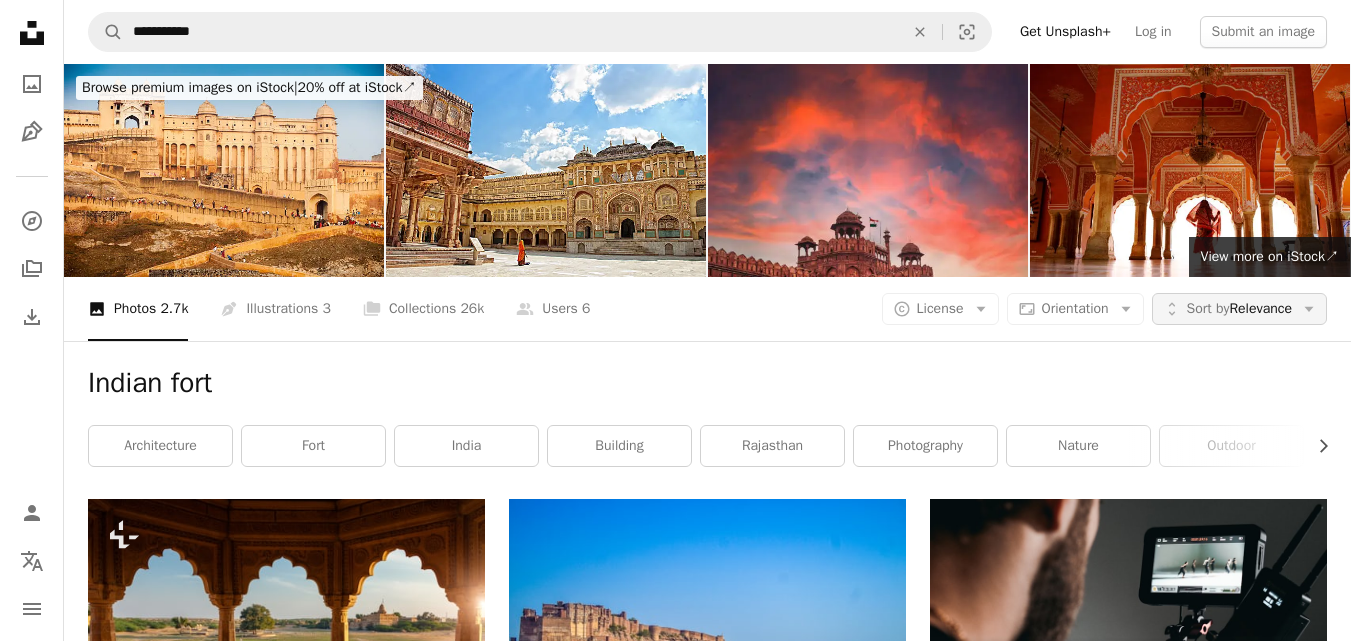 click on "Sort by  Relevance" at bounding box center [1239, 309] 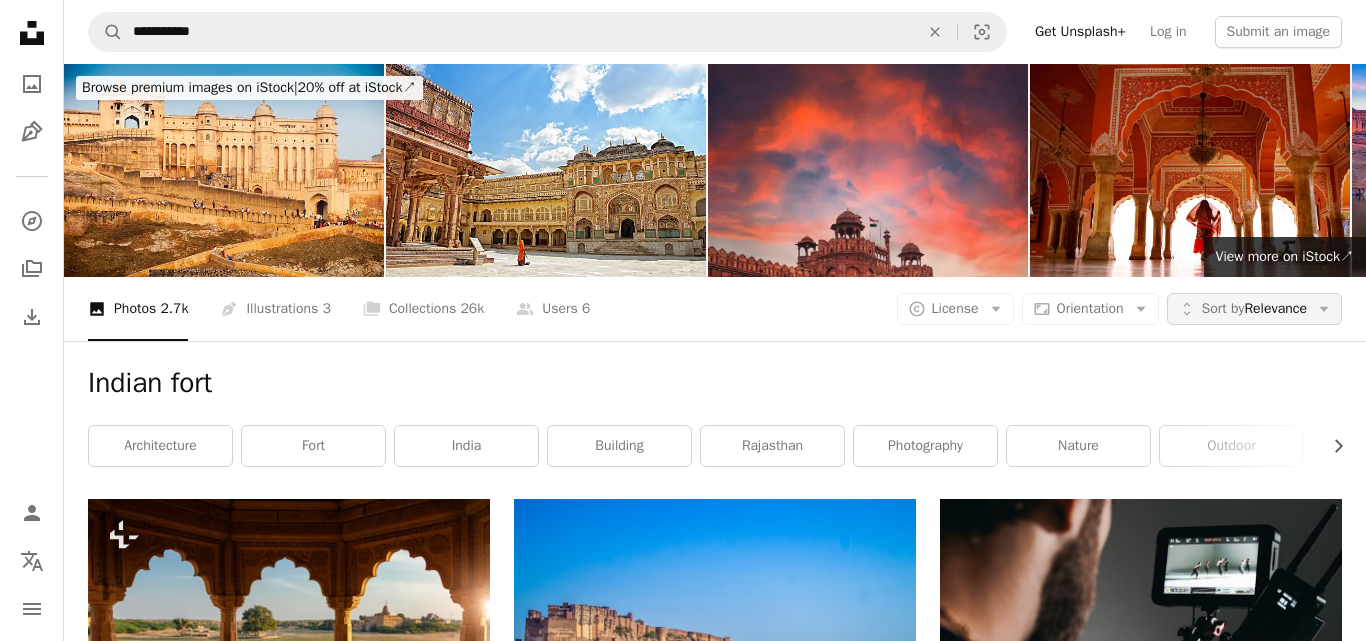 click on "Sort by  Relevance" at bounding box center [1254, 309] 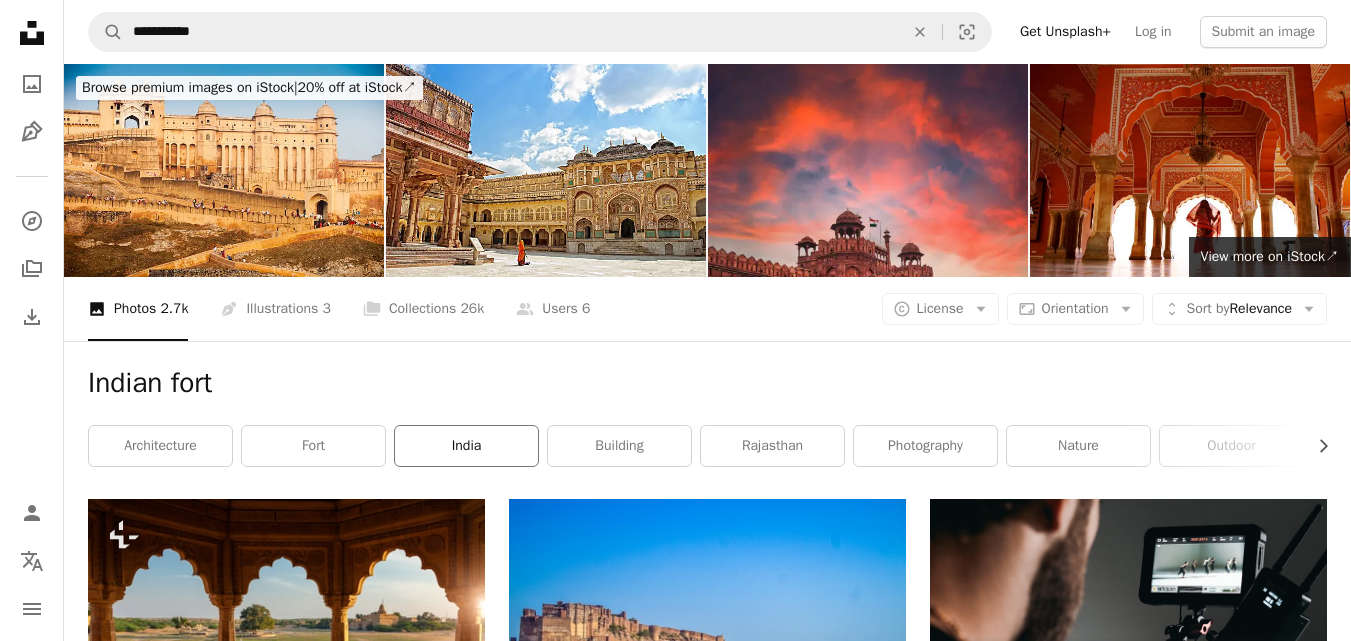 click on "india" at bounding box center [466, 446] 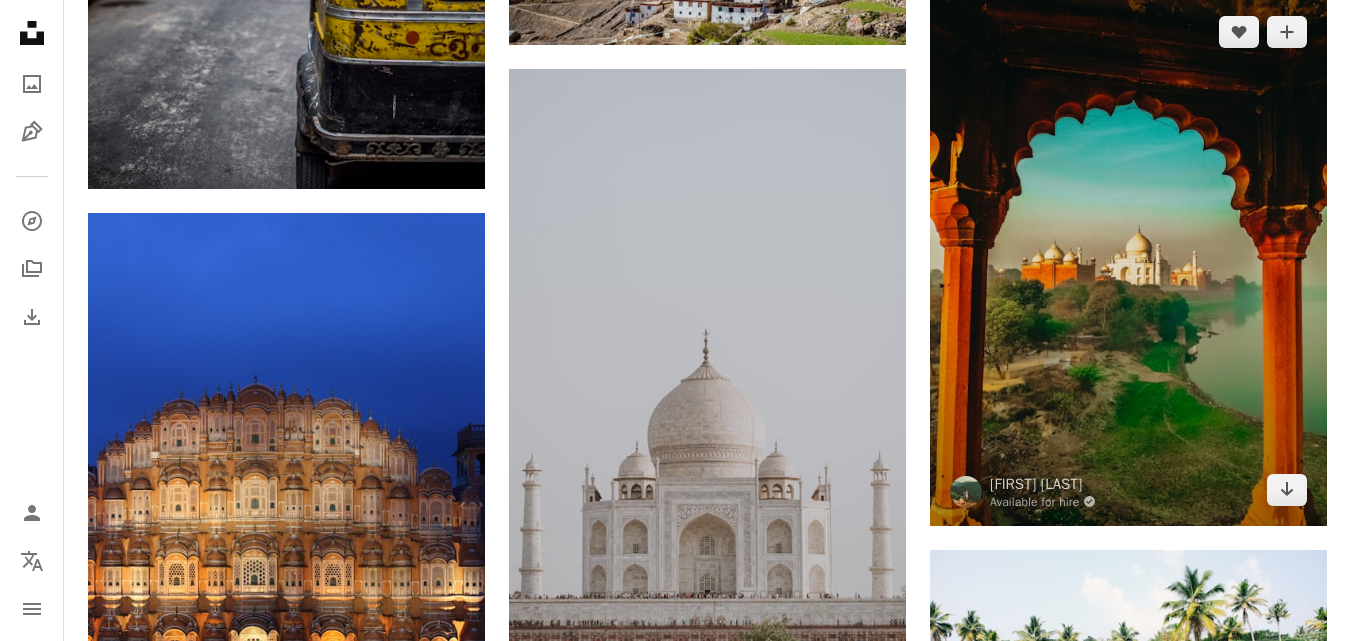 scroll, scrollTop: 2100, scrollLeft: 0, axis: vertical 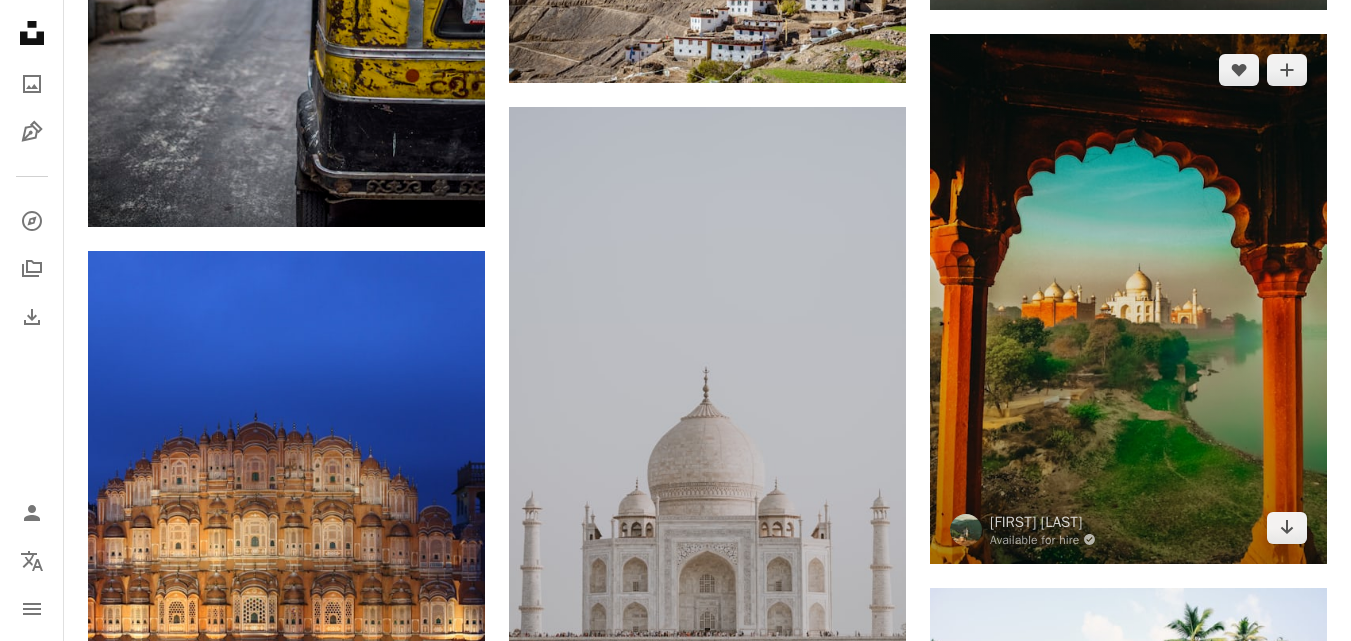 click at bounding box center (1128, 299) 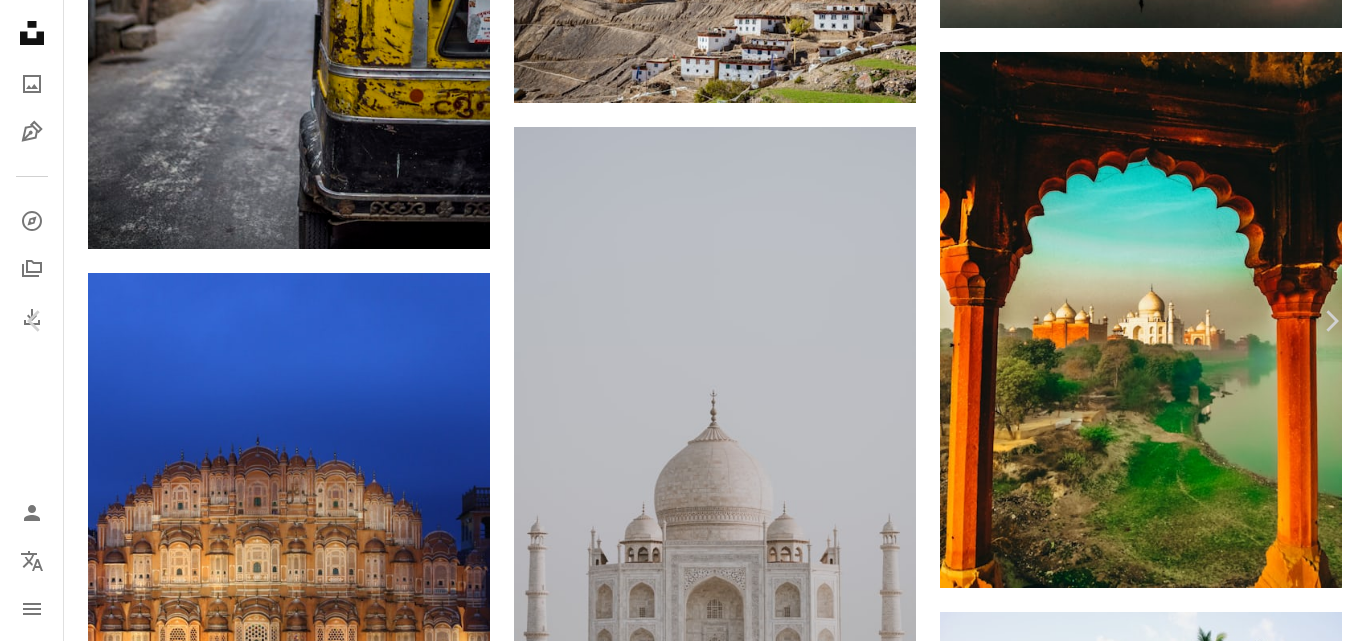 click on "Chevron down" 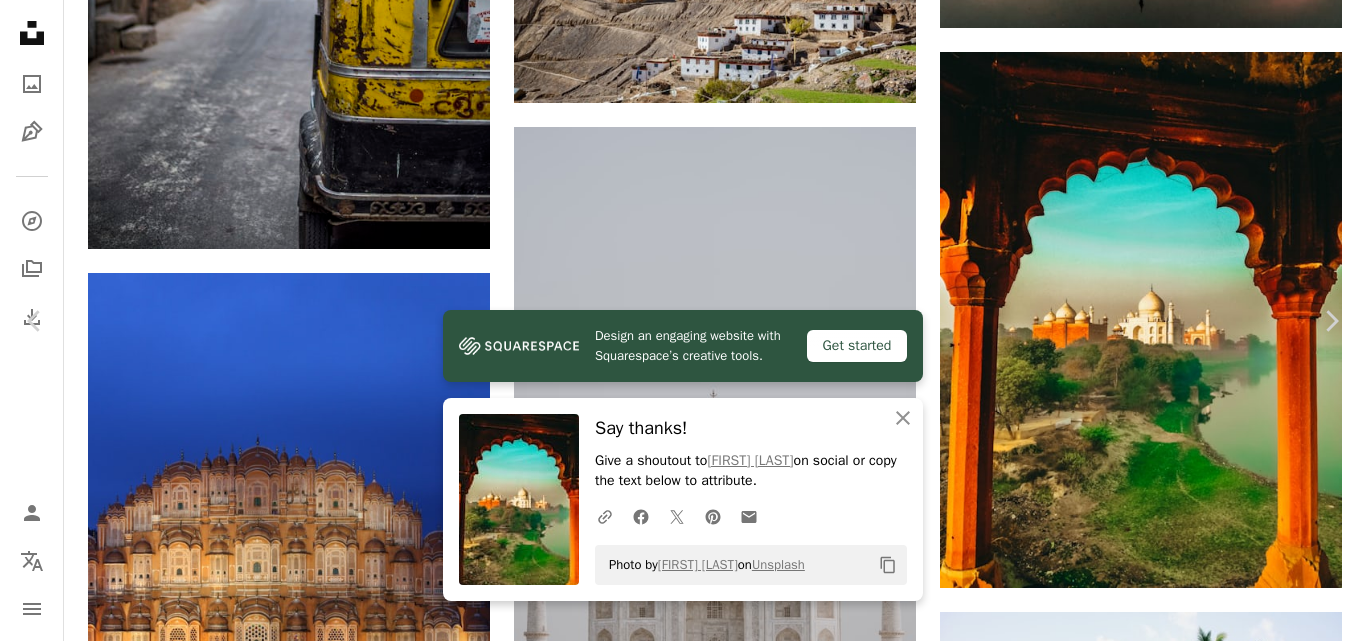 click on "An X shape" at bounding box center (20, 20) 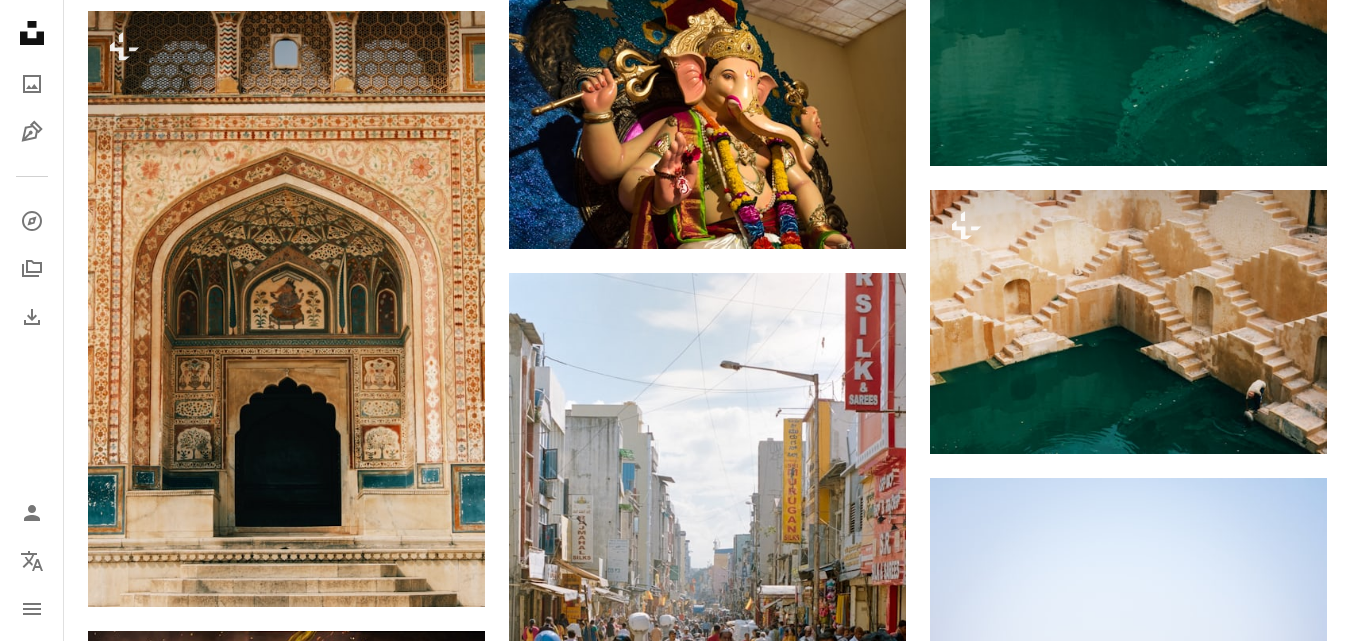 scroll, scrollTop: 11600, scrollLeft: 0, axis: vertical 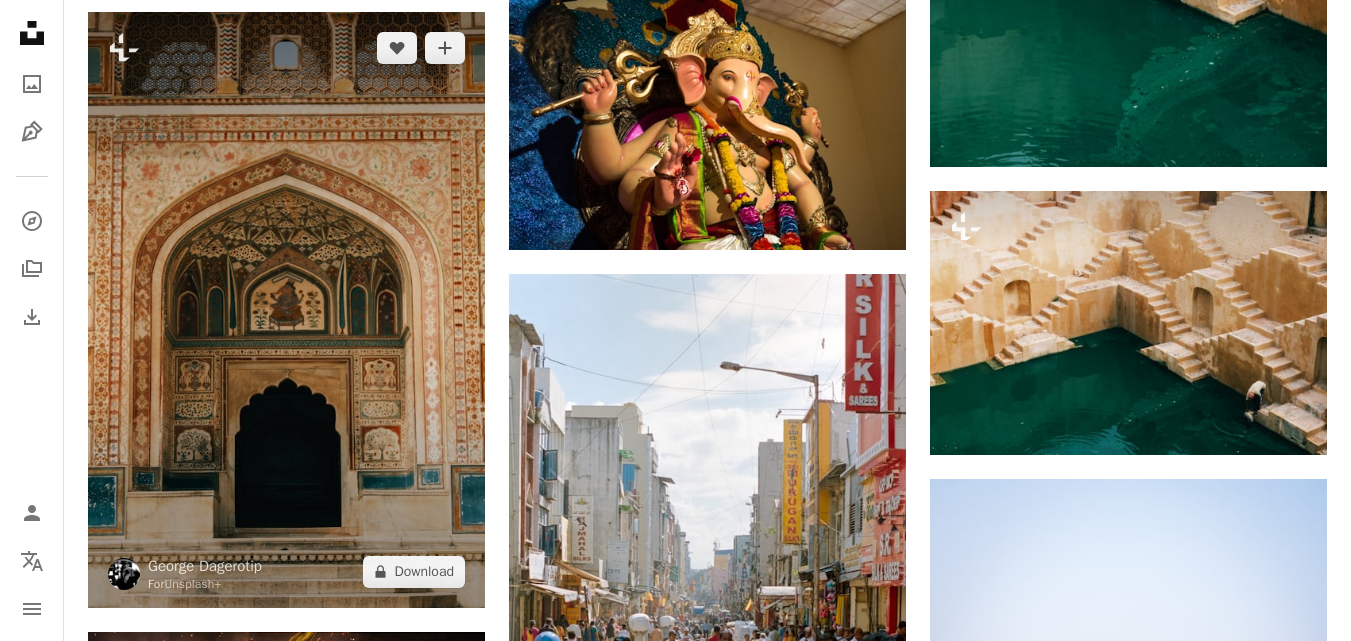 click at bounding box center (286, 310) 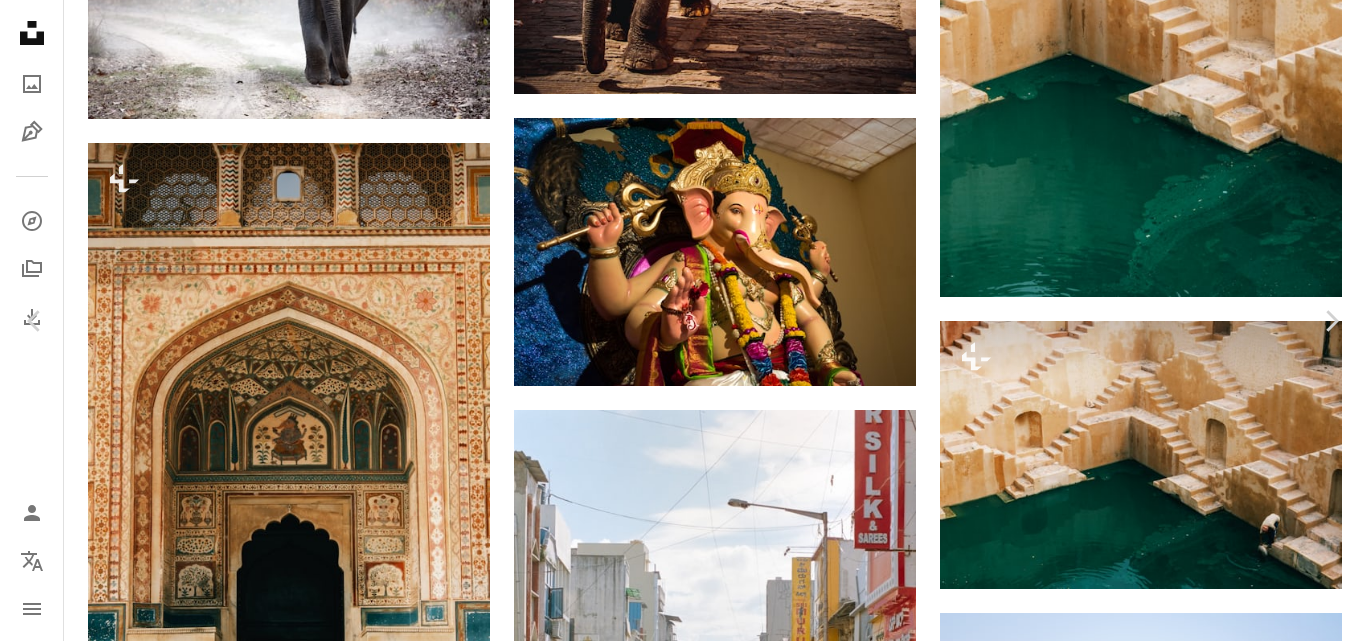 click on "An X shape" at bounding box center (20, 20) 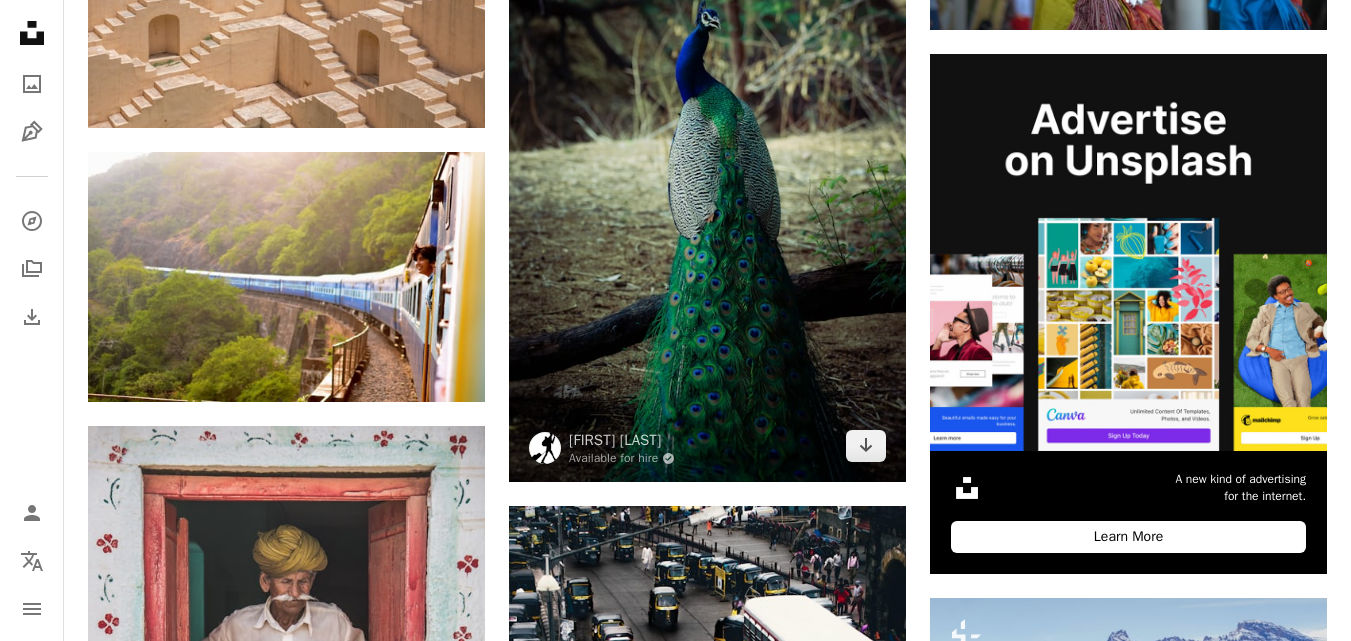 scroll, scrollTop: 6900, scrollLeft: 0, axis: vertical 